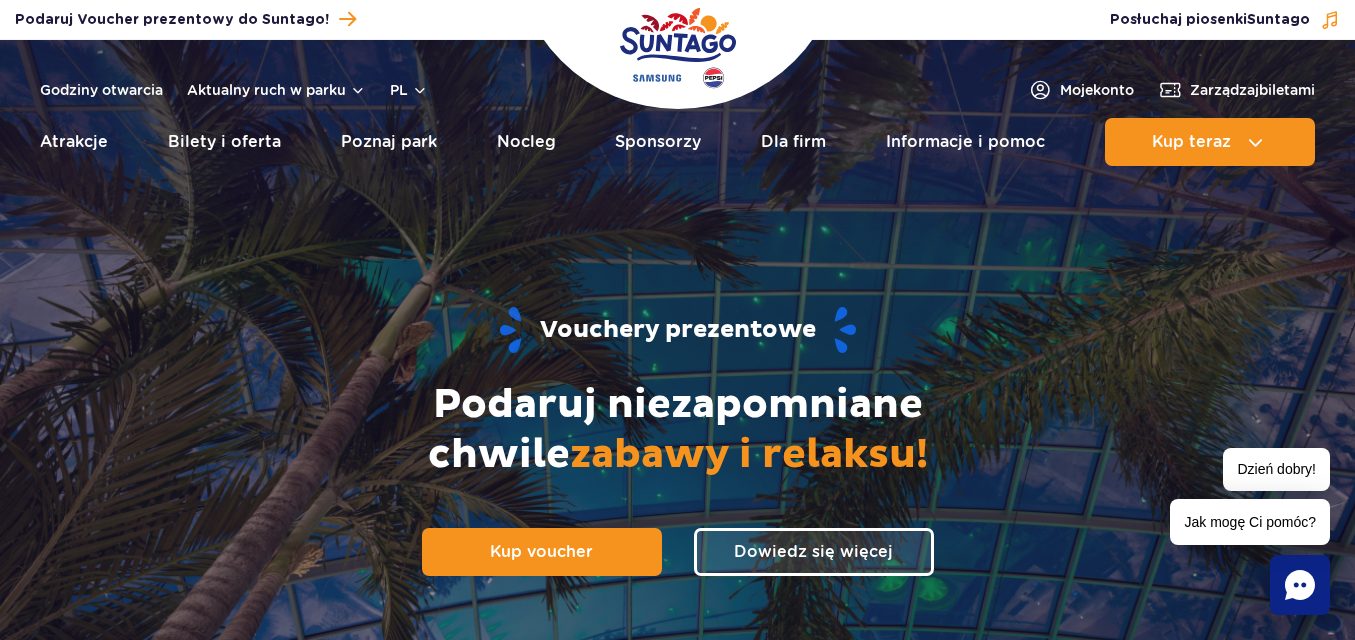 scroll, scrollTop: 0, scrollLeft: 0, axis: both 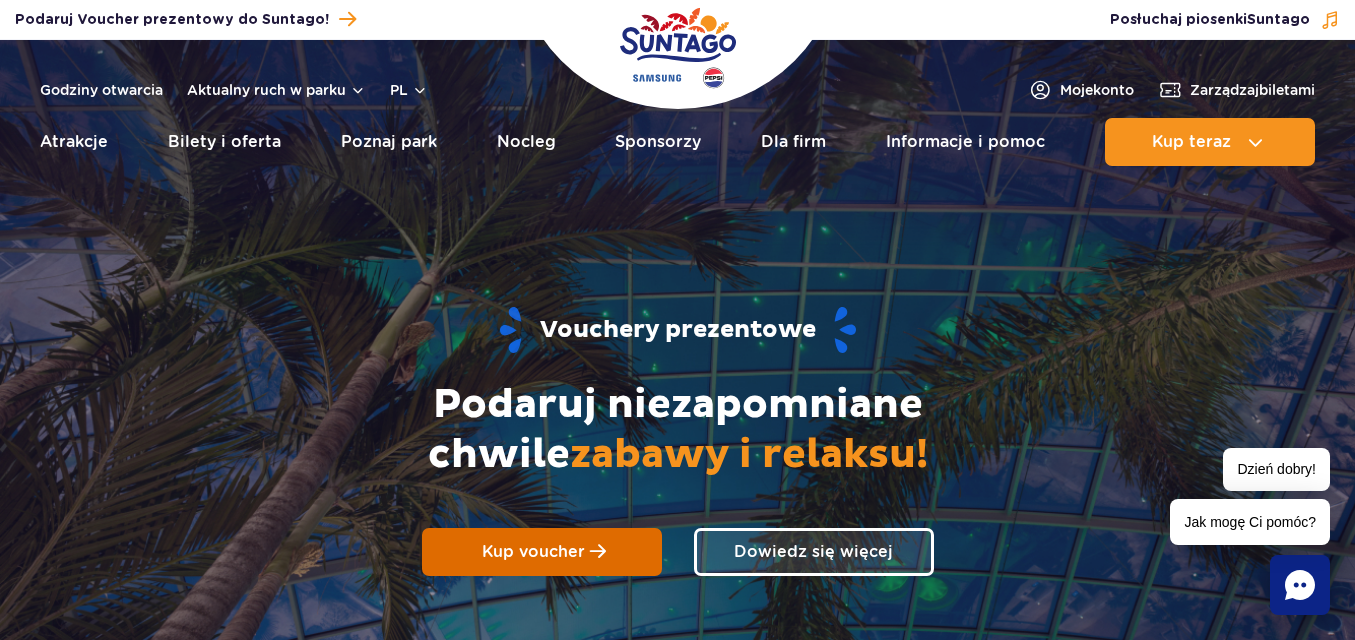 click on "Kup voucher" at bounding box center [533, 551] 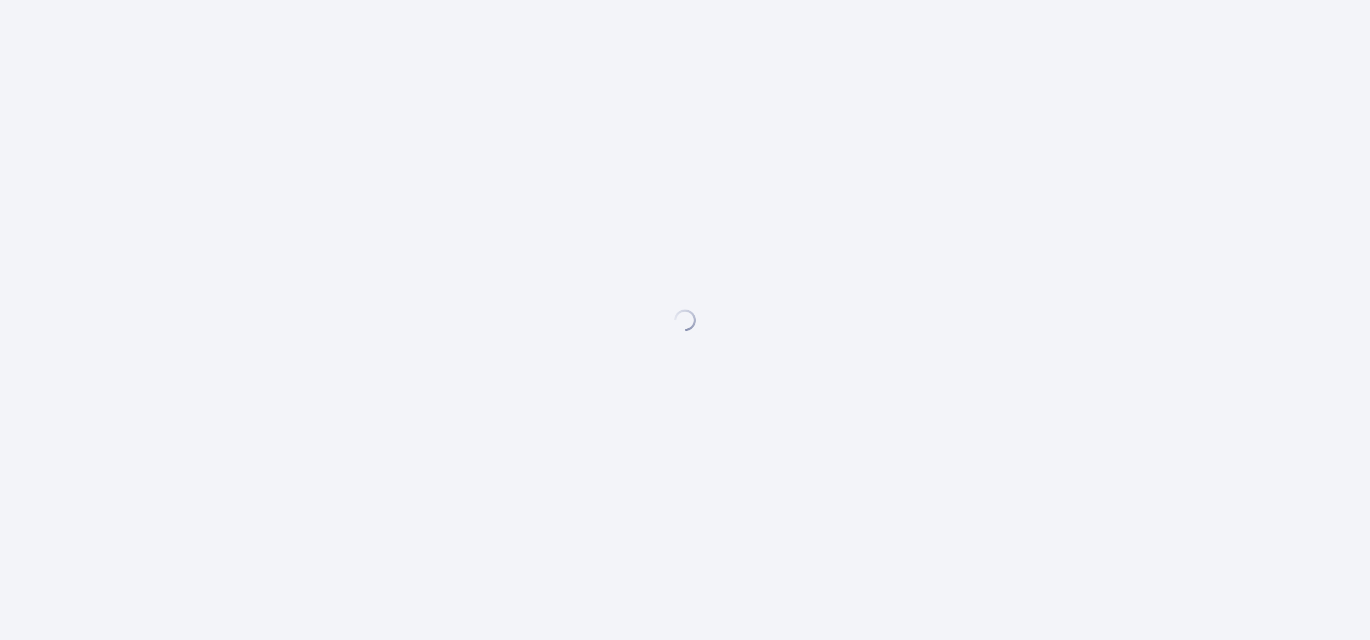 scroll, scrollTop: 0, scrollLeft: 0, axis: both 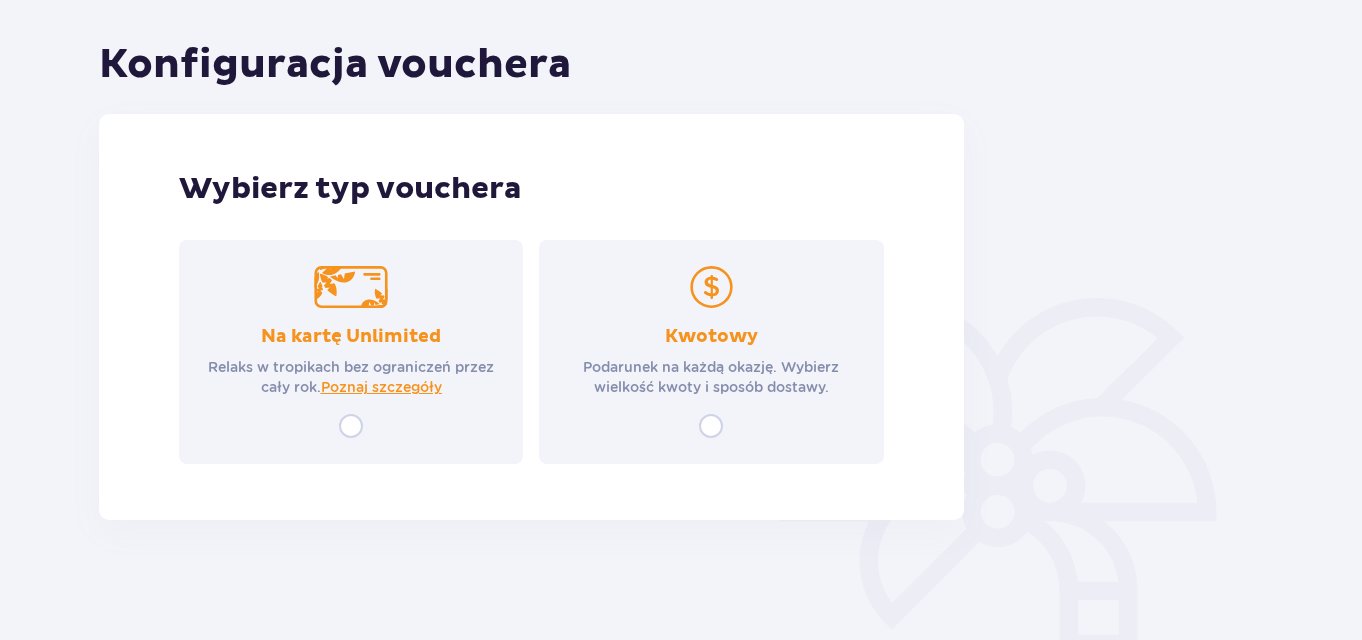 click on "Kwotowy" at bounding box center [711, 337] 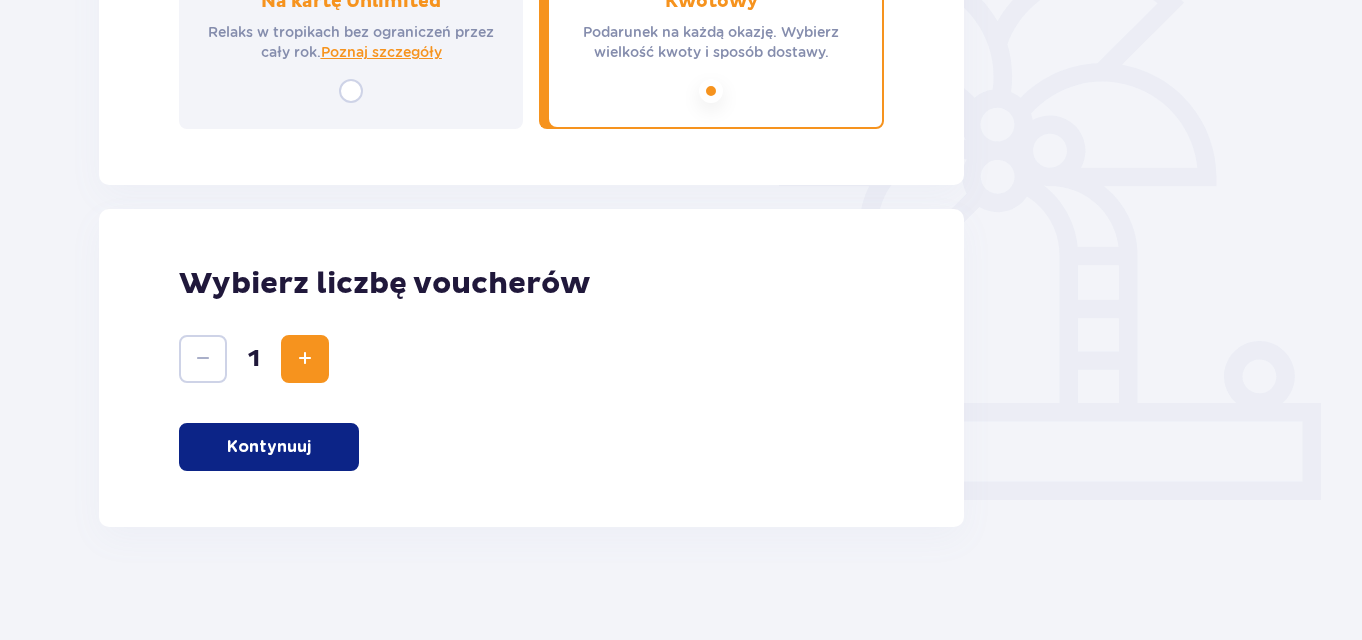 scroll, scrollTop: 540, scrollLeft: 0, axis: vertical 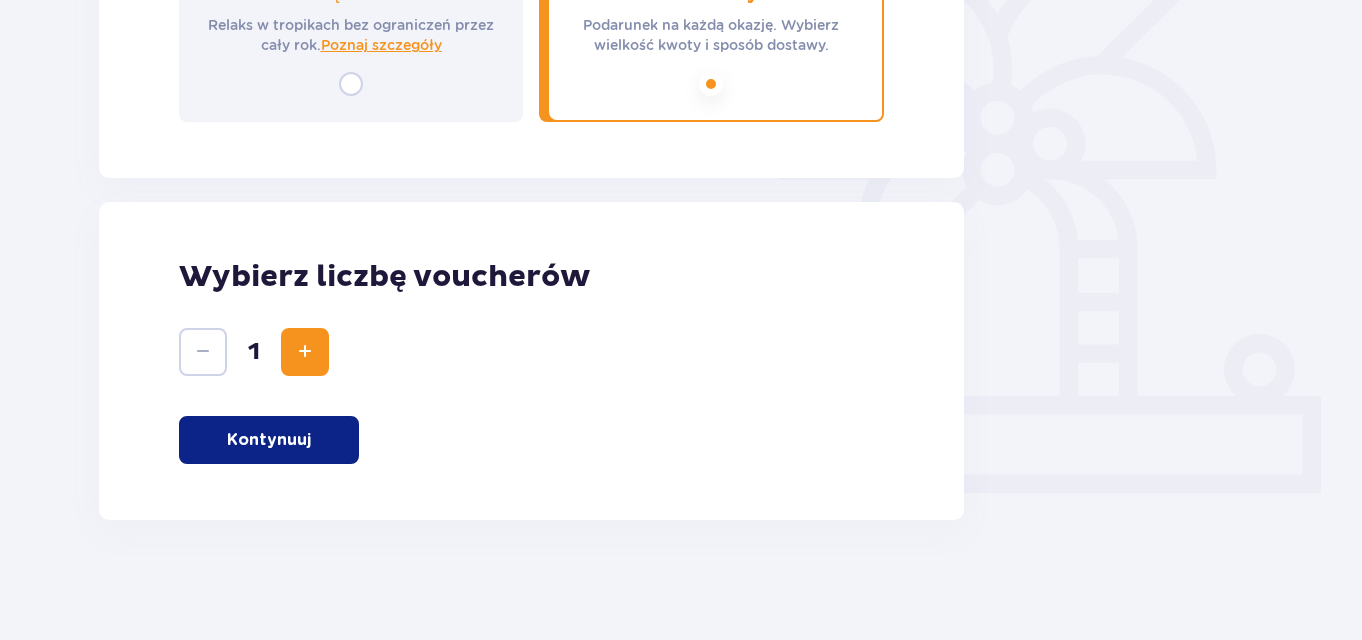 click on "Kontynuuj" at bounding box center (269, 440) 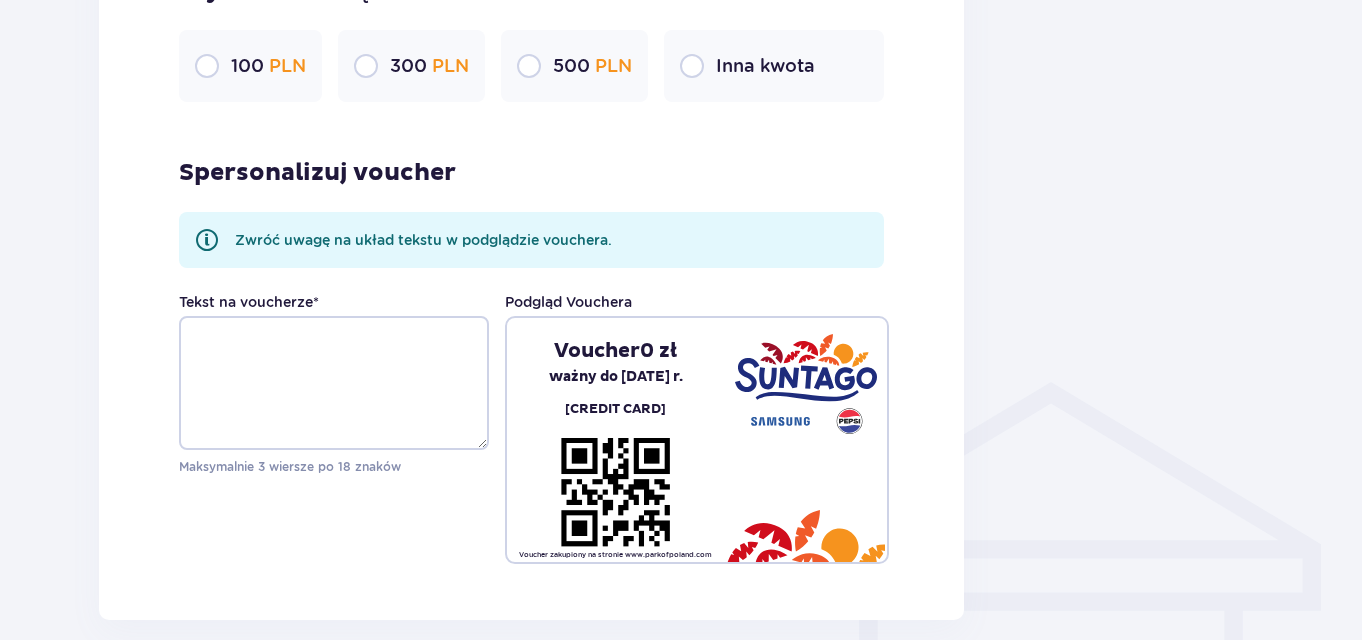 scroll, scrollTop: 1360, scrollLeft: 0, axis: vertical 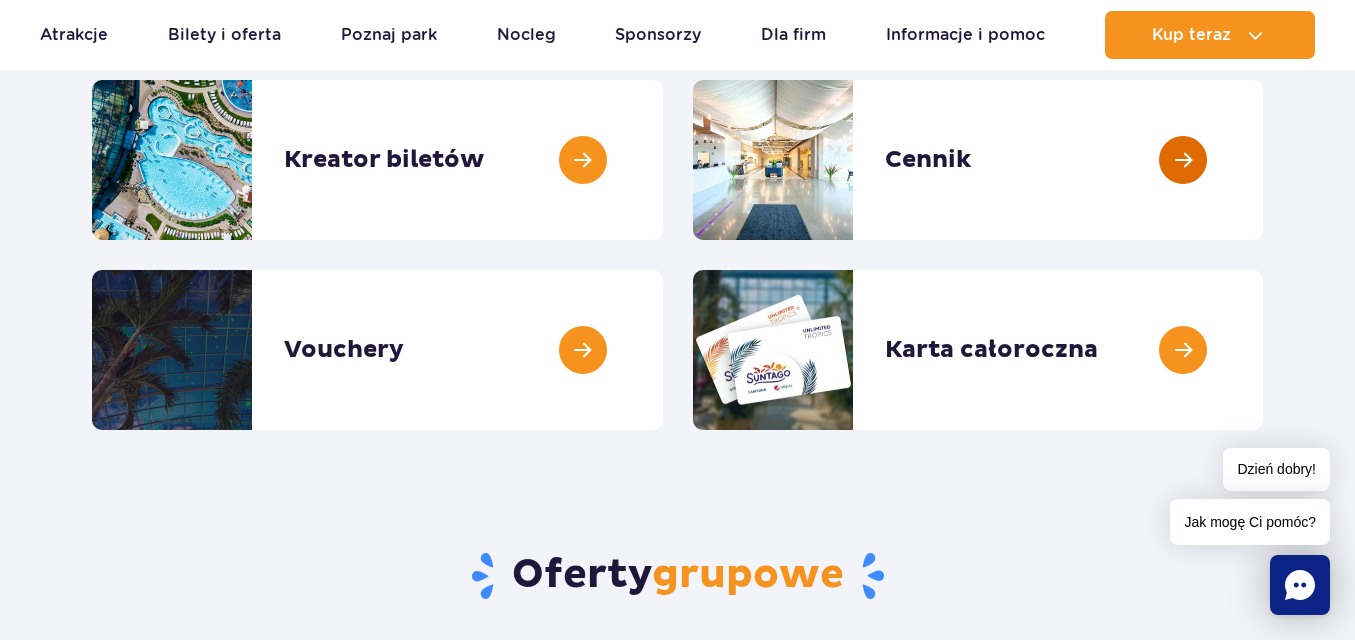 click at bounding box center [1263, 160] 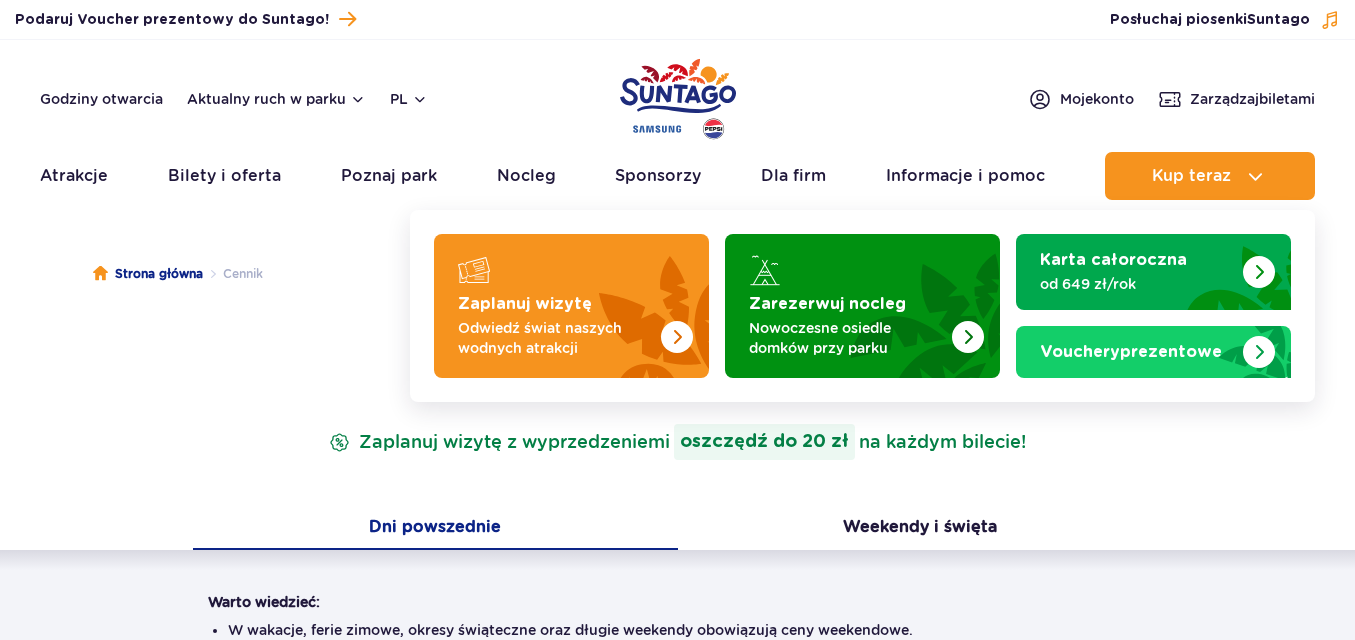 scroll, scrollTop: 0, scrollLeft: 0, axis: both 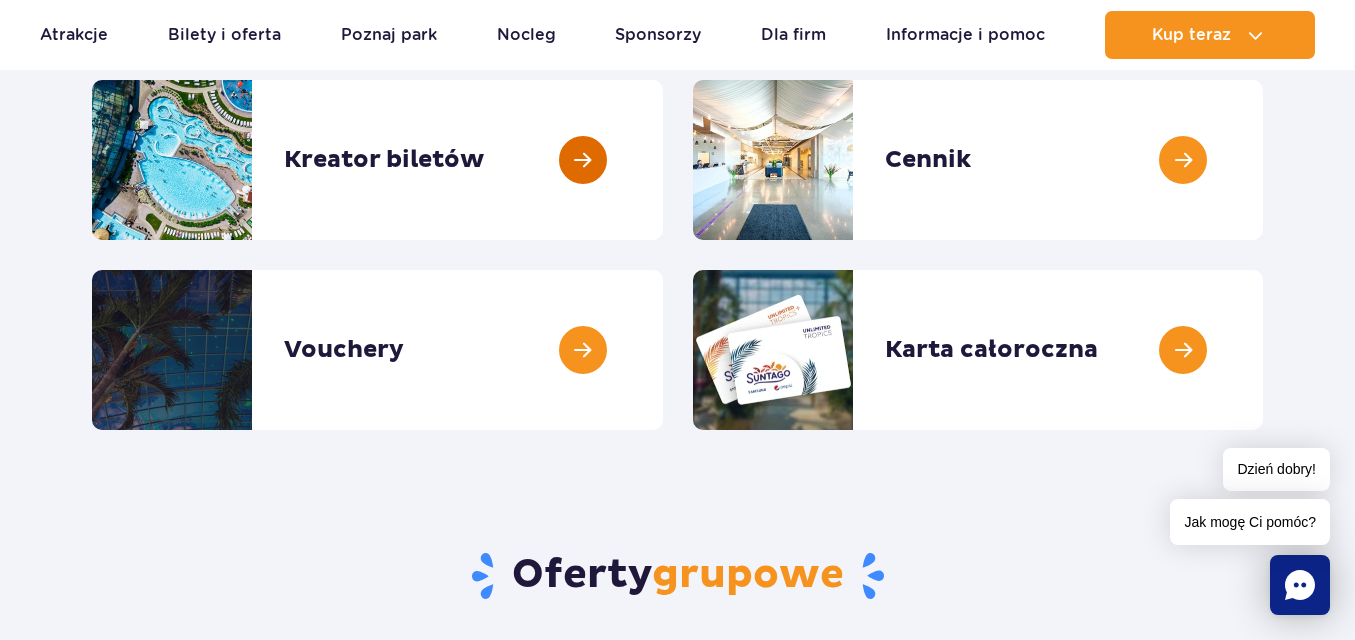 click at bounding box center (663, 160) 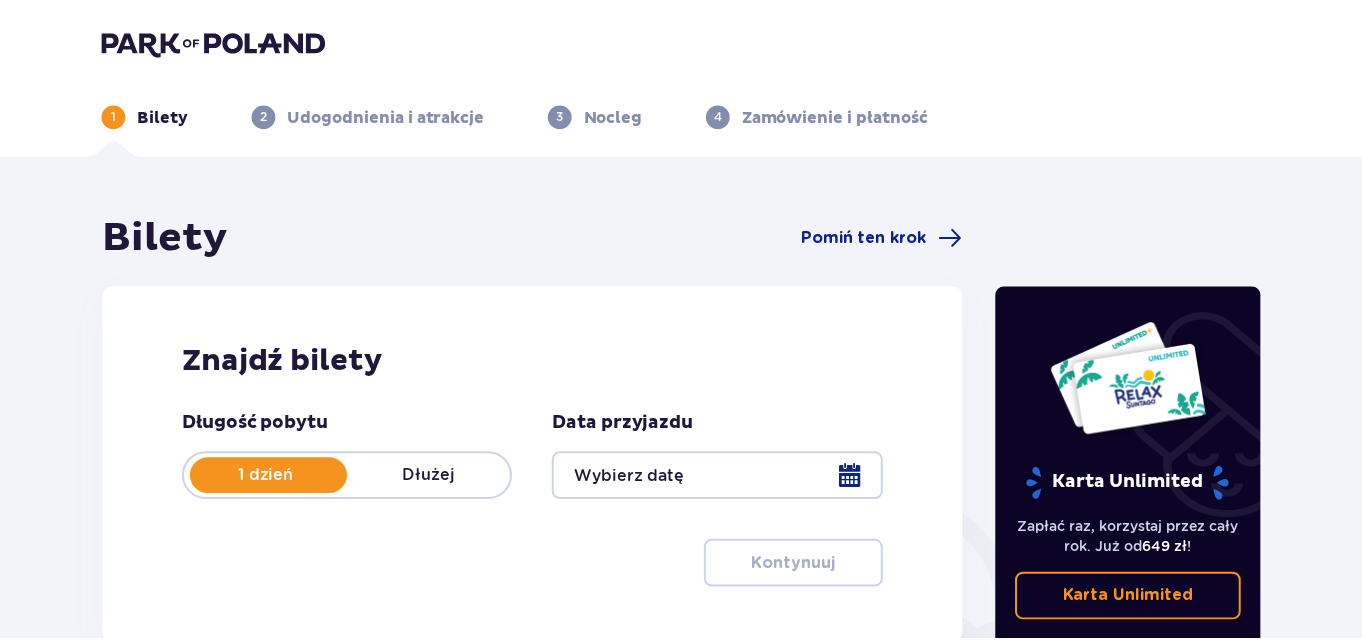 scroll, scrollTop: 0, scrollLeft: 0, axis: both 